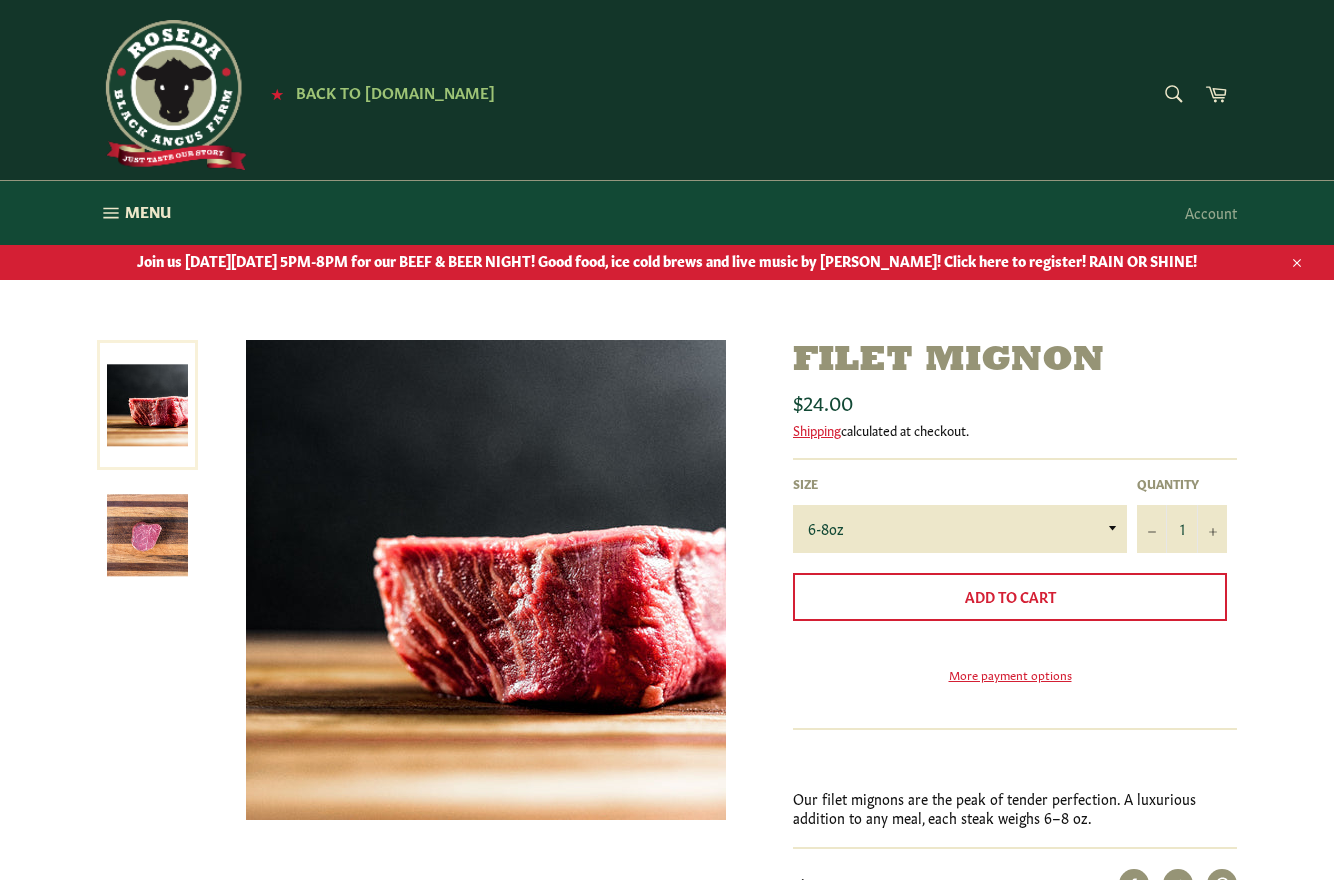 scroll, scrollTop: 0, scrollLeft: 0, axis: both 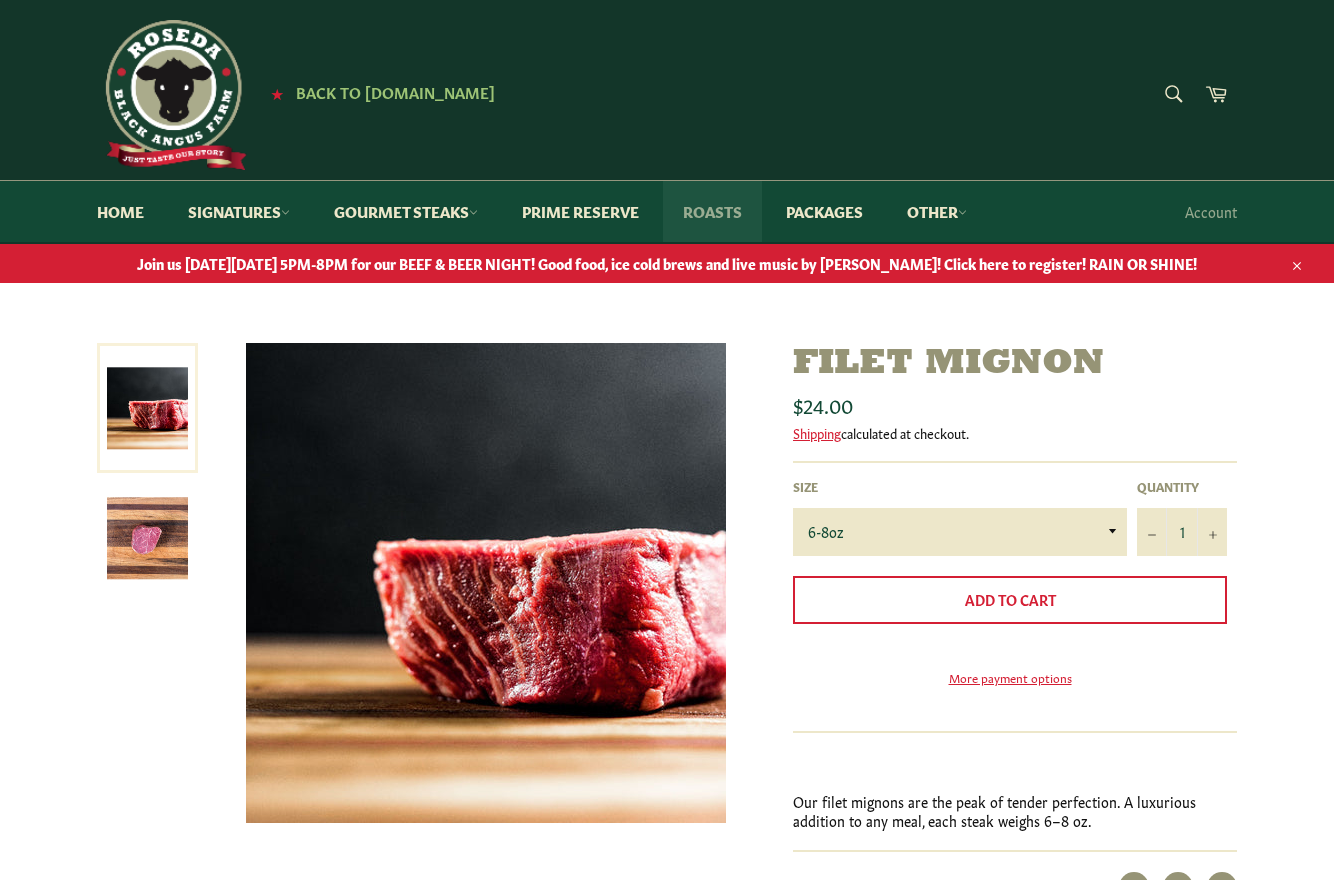 click on "Roasts" at bounding box center [712, 211] 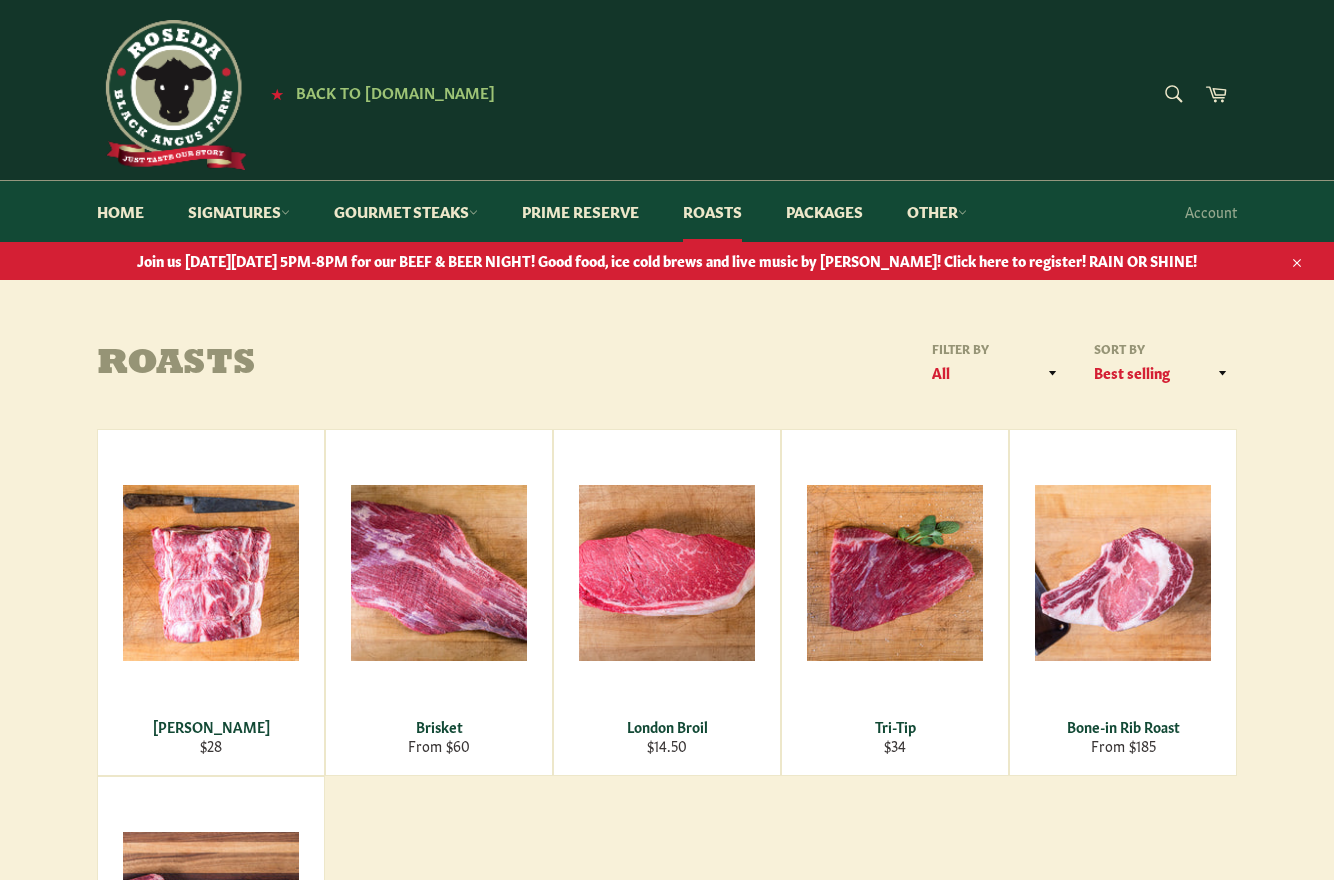 scroll, scrollTop: 0, scrollLeft: 0, axis: both 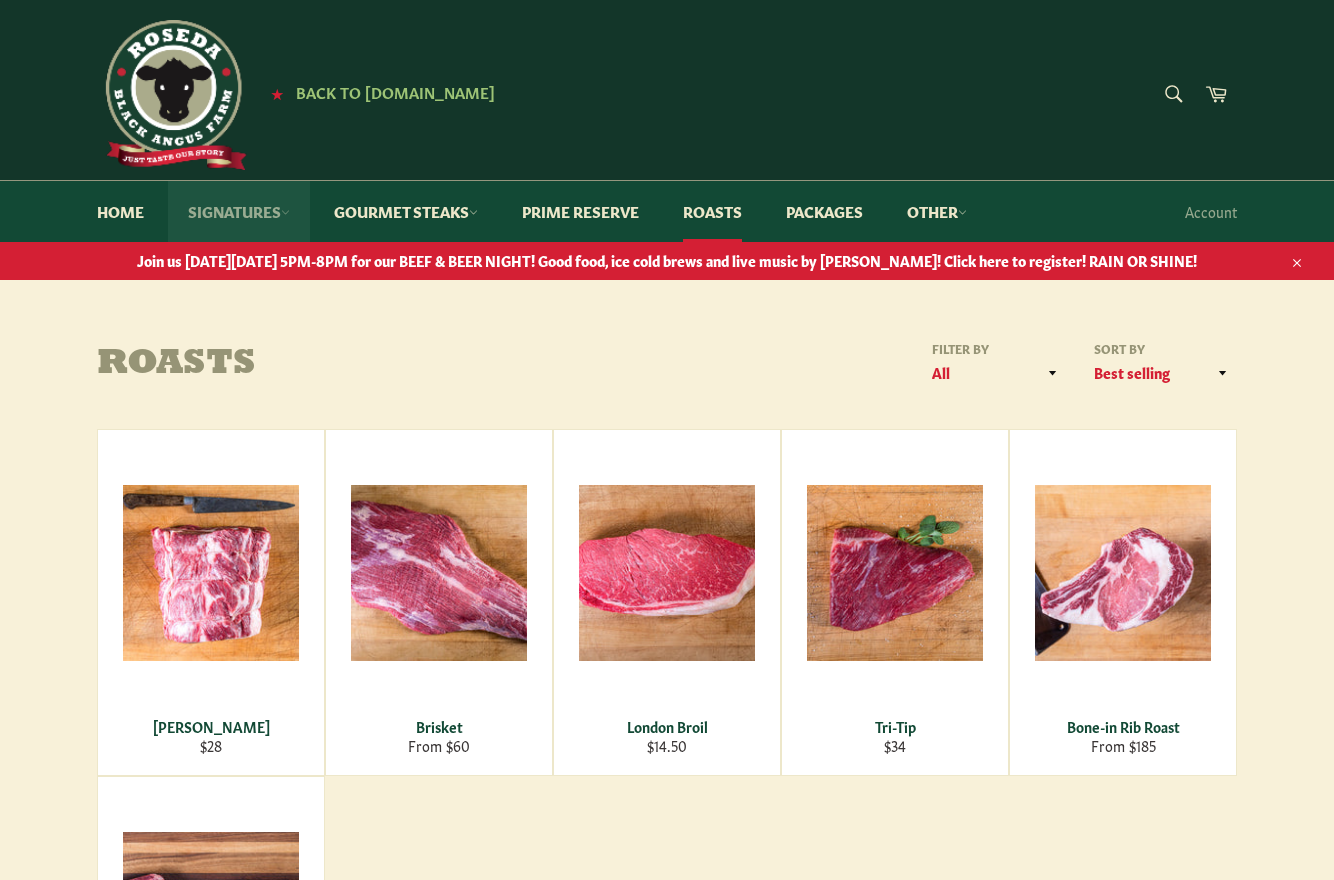 click on "Signatures" at bounding box center [239, 211] 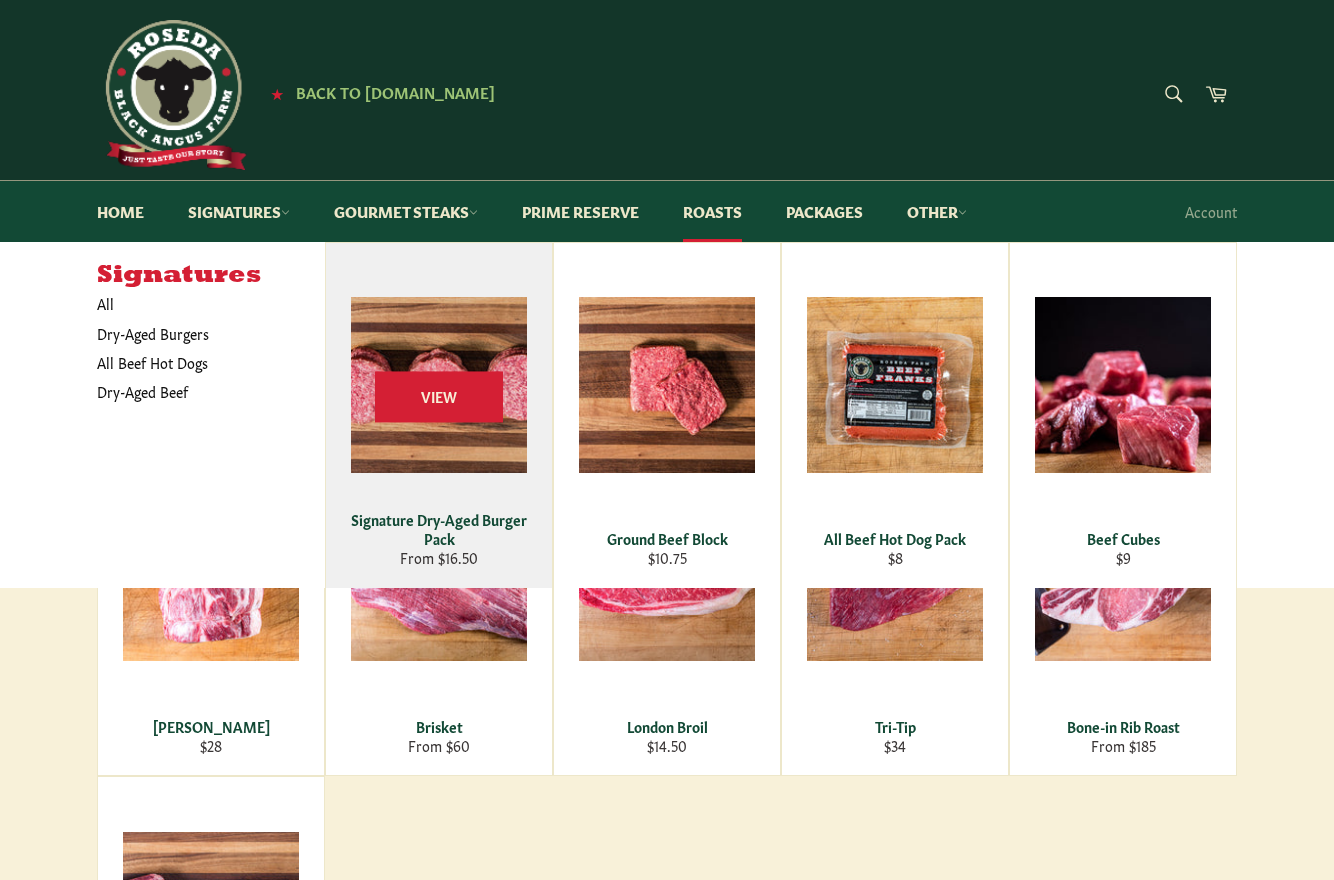 click on "Signature Dry-Aged Burger Pack" at bounding box center [439, 529] 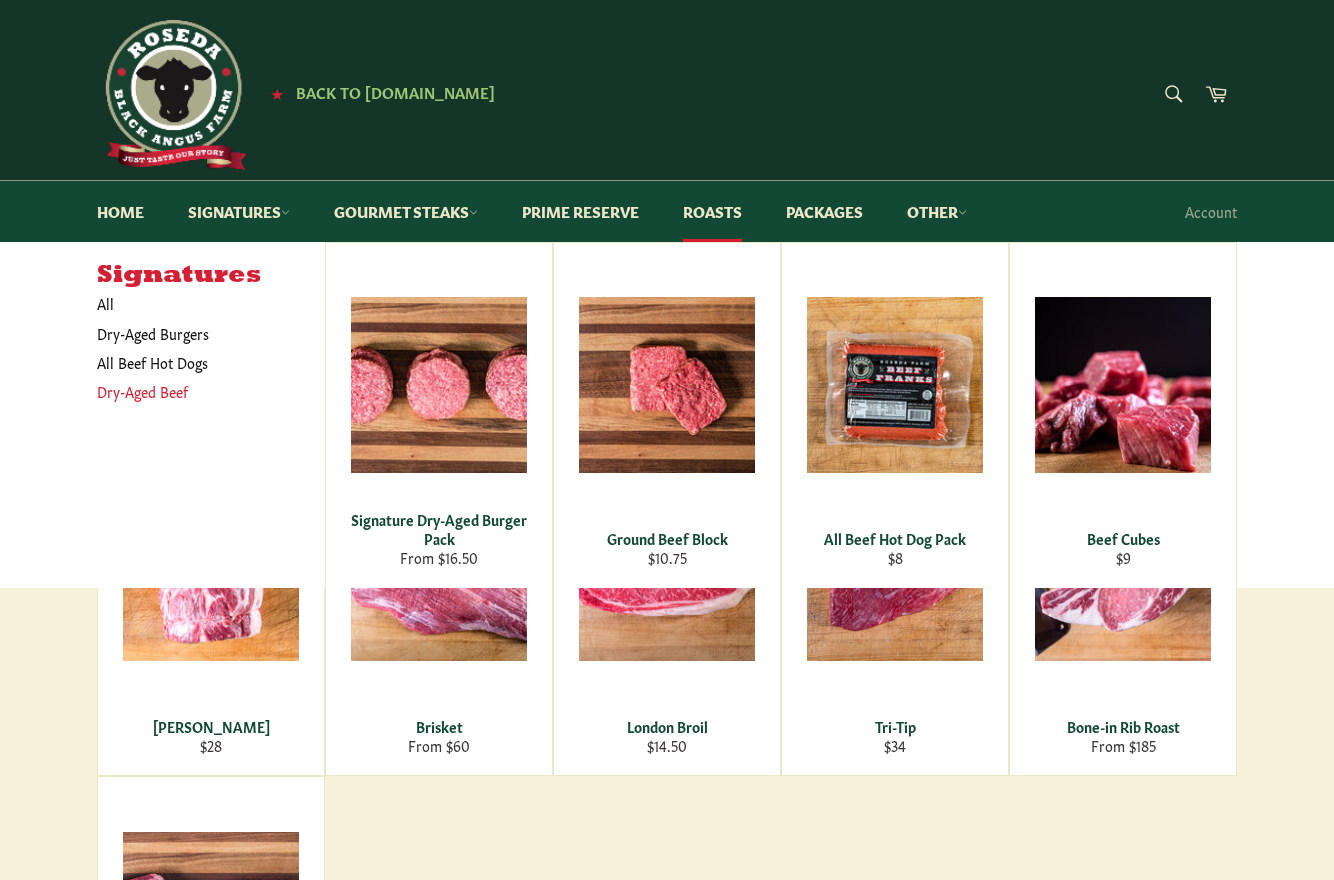 click on "Dry-Aged Beef" at bounding box center [196, 391] 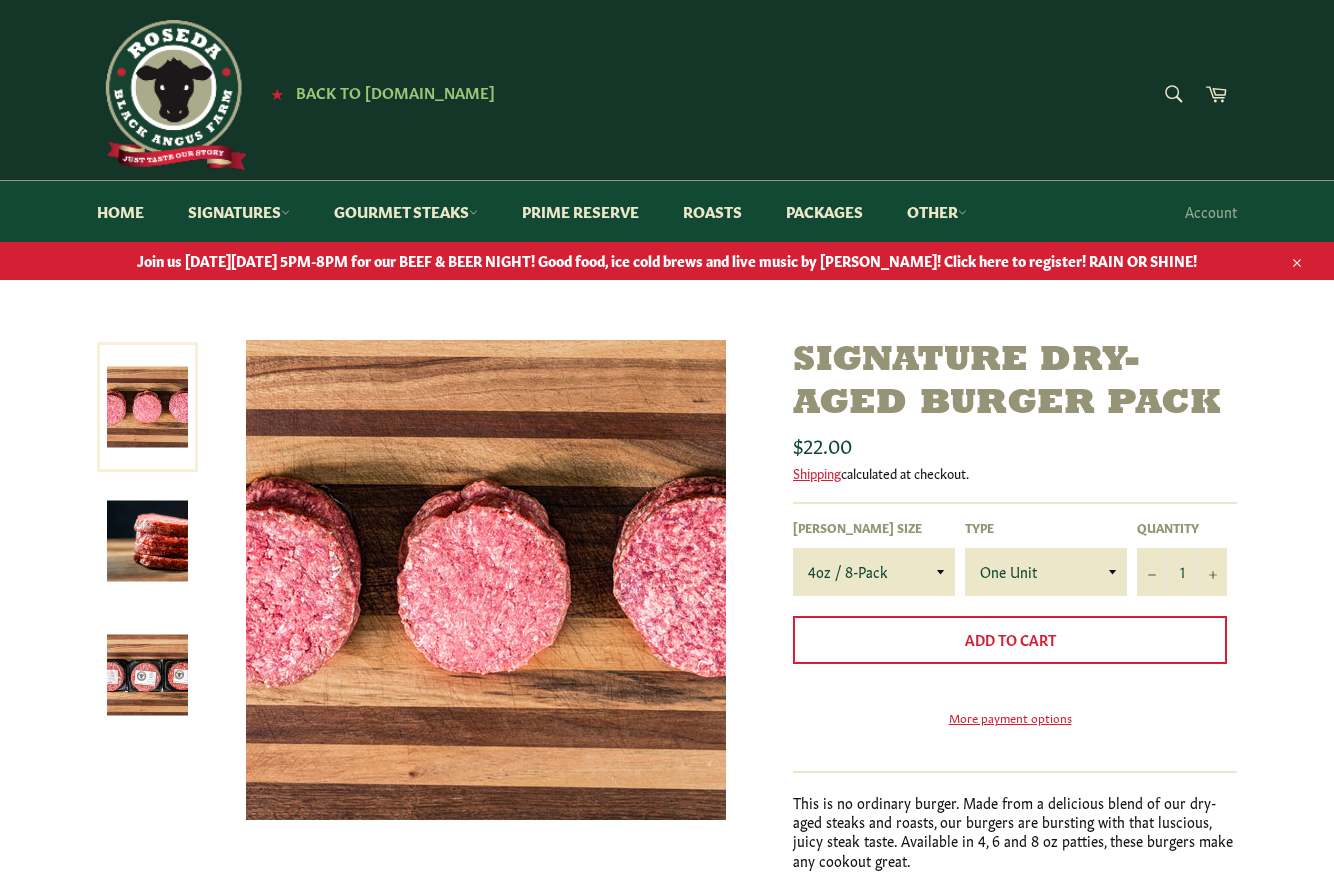 scroll, scrollTop: 0, scrollLeft: 0, axis: both 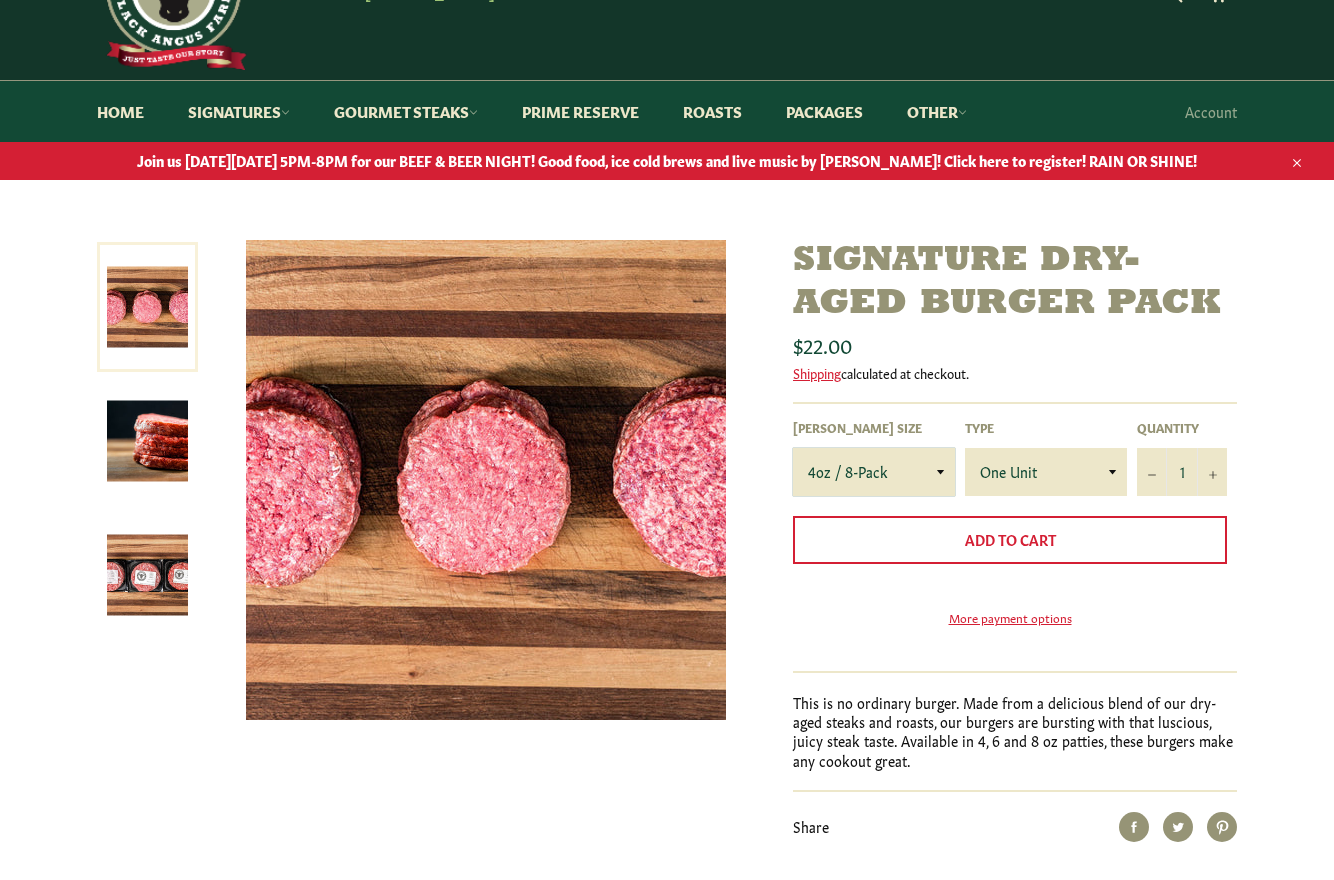 click on "4oz / 8-Pack
6oz / 4-Pack
8oz / 4-Pack" at bounding box center [874, 472] 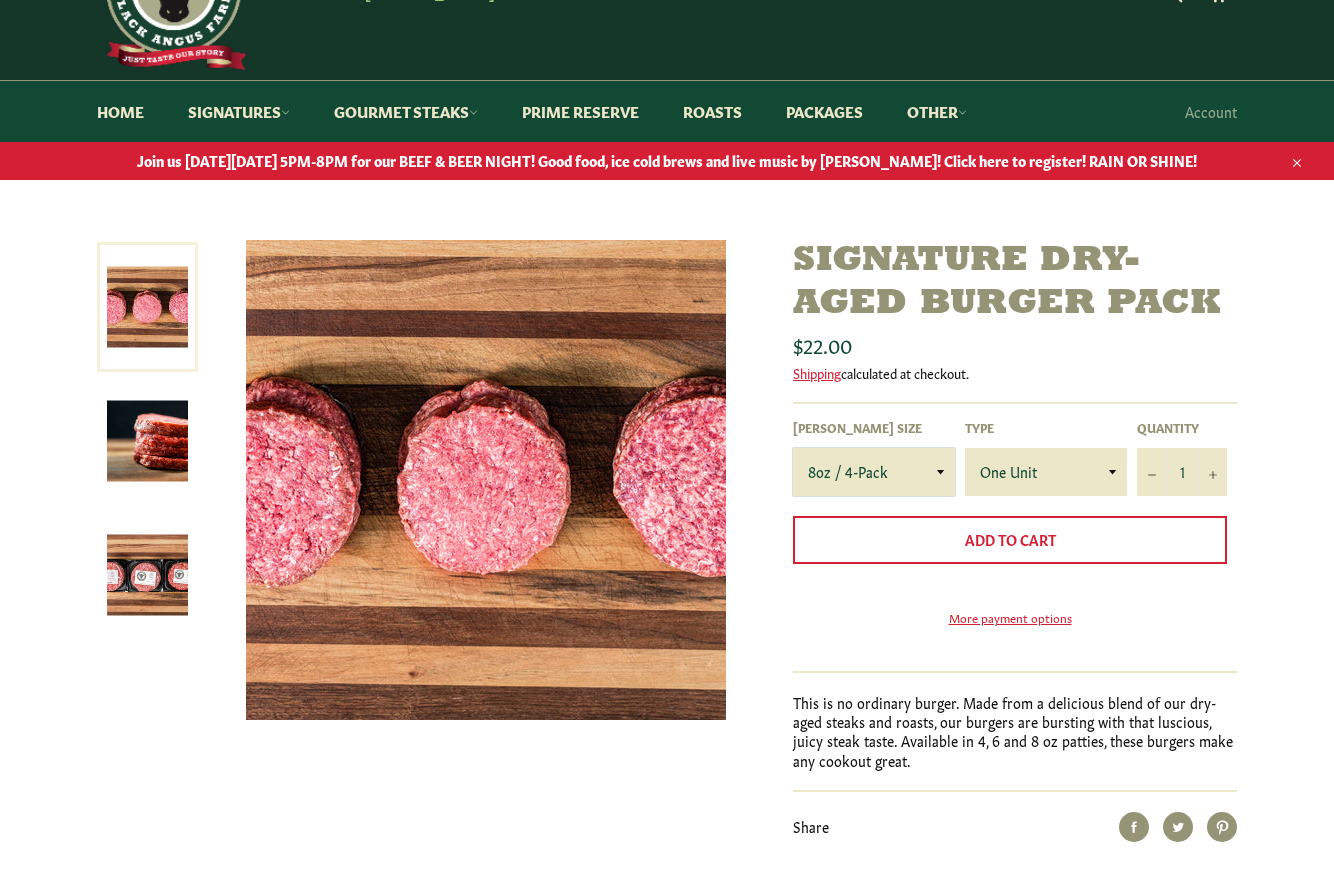 click on "4oz / 8-Pack
6oz / 4-Pack
8oz / 4-Pack" at bounding box center [874, 472] 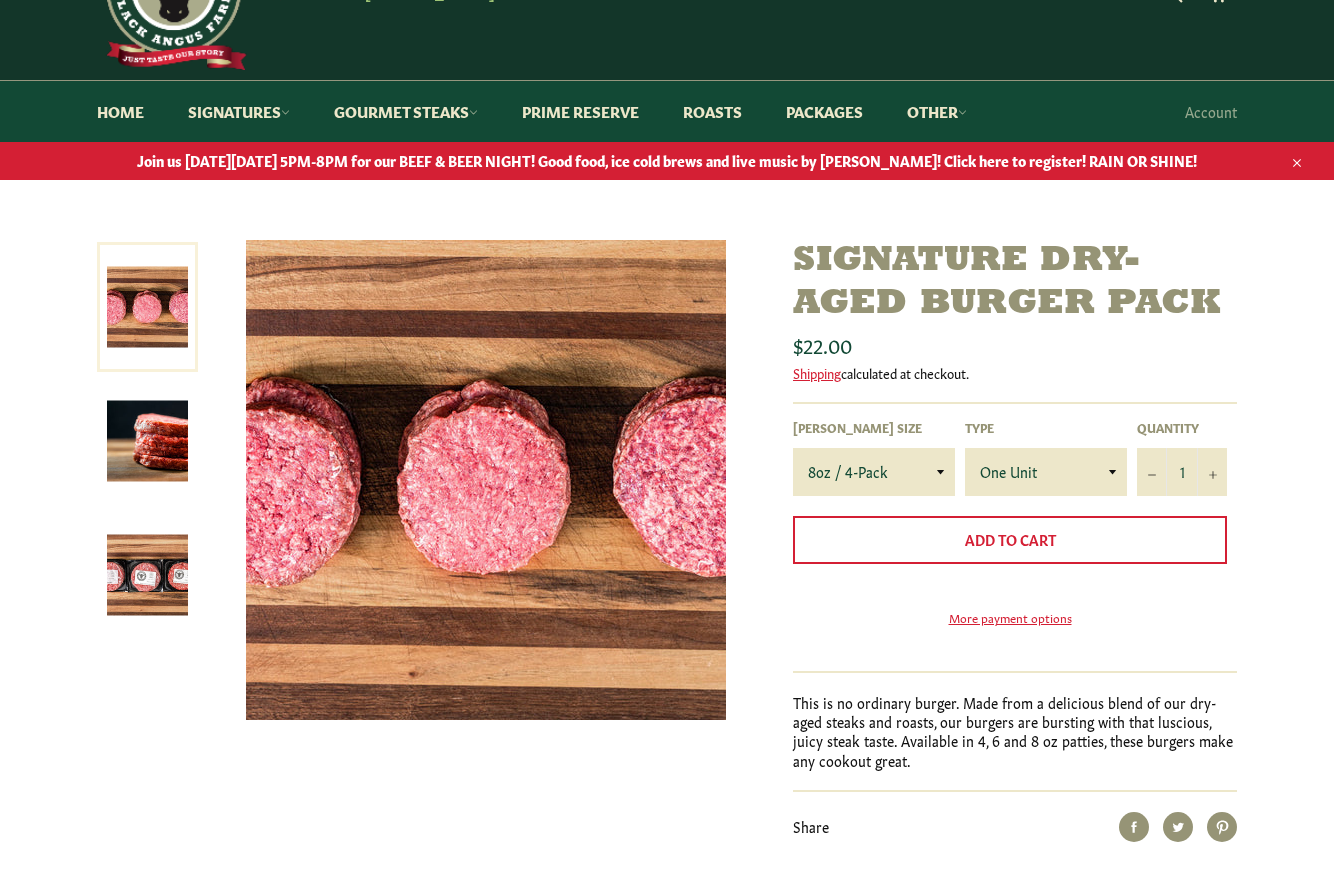 click on "Signature Dry-Aged Burger Pack
Sale" at bounding box center (667, 581) 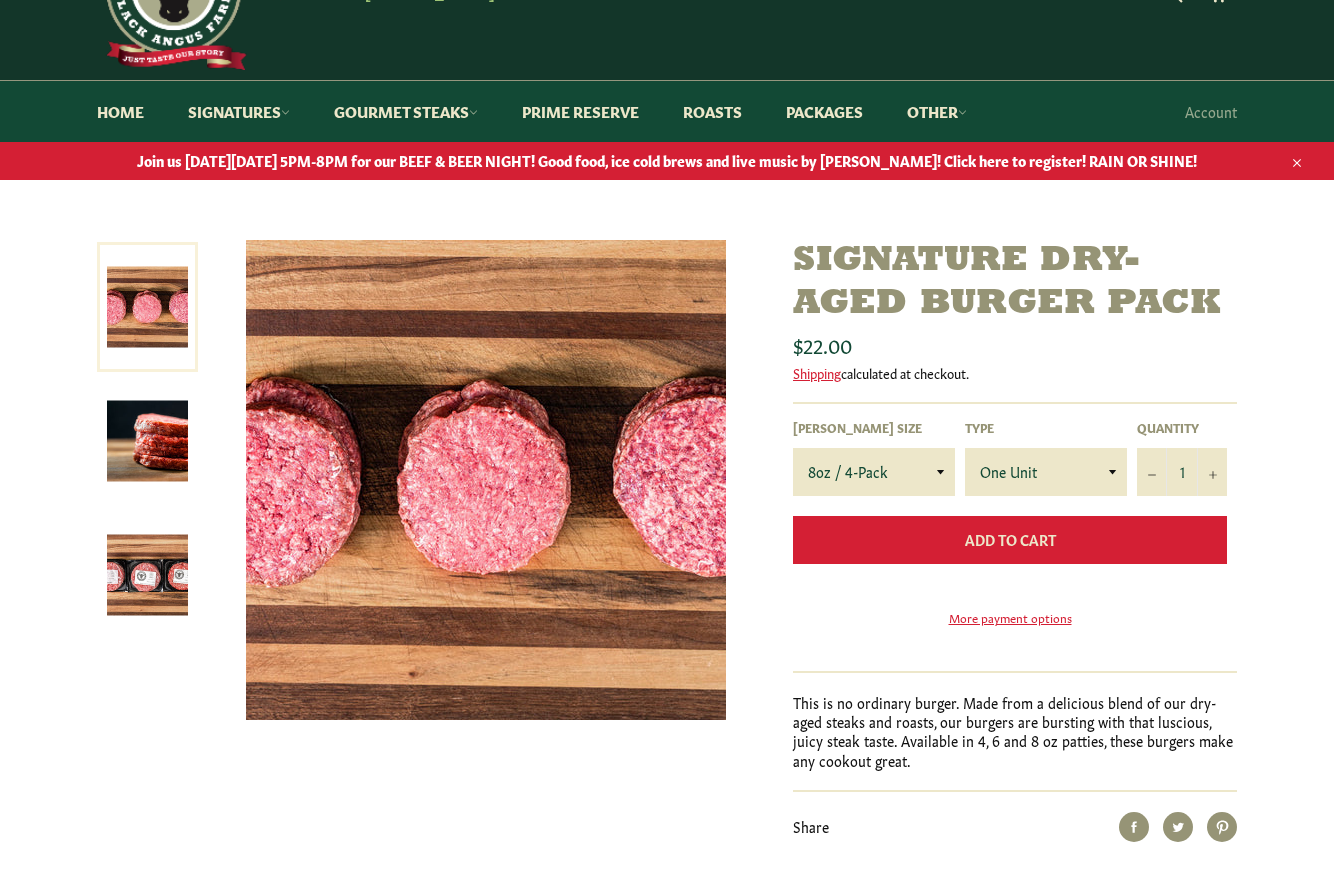 click on "Add to Cart" at bounding box center (1010, 539) 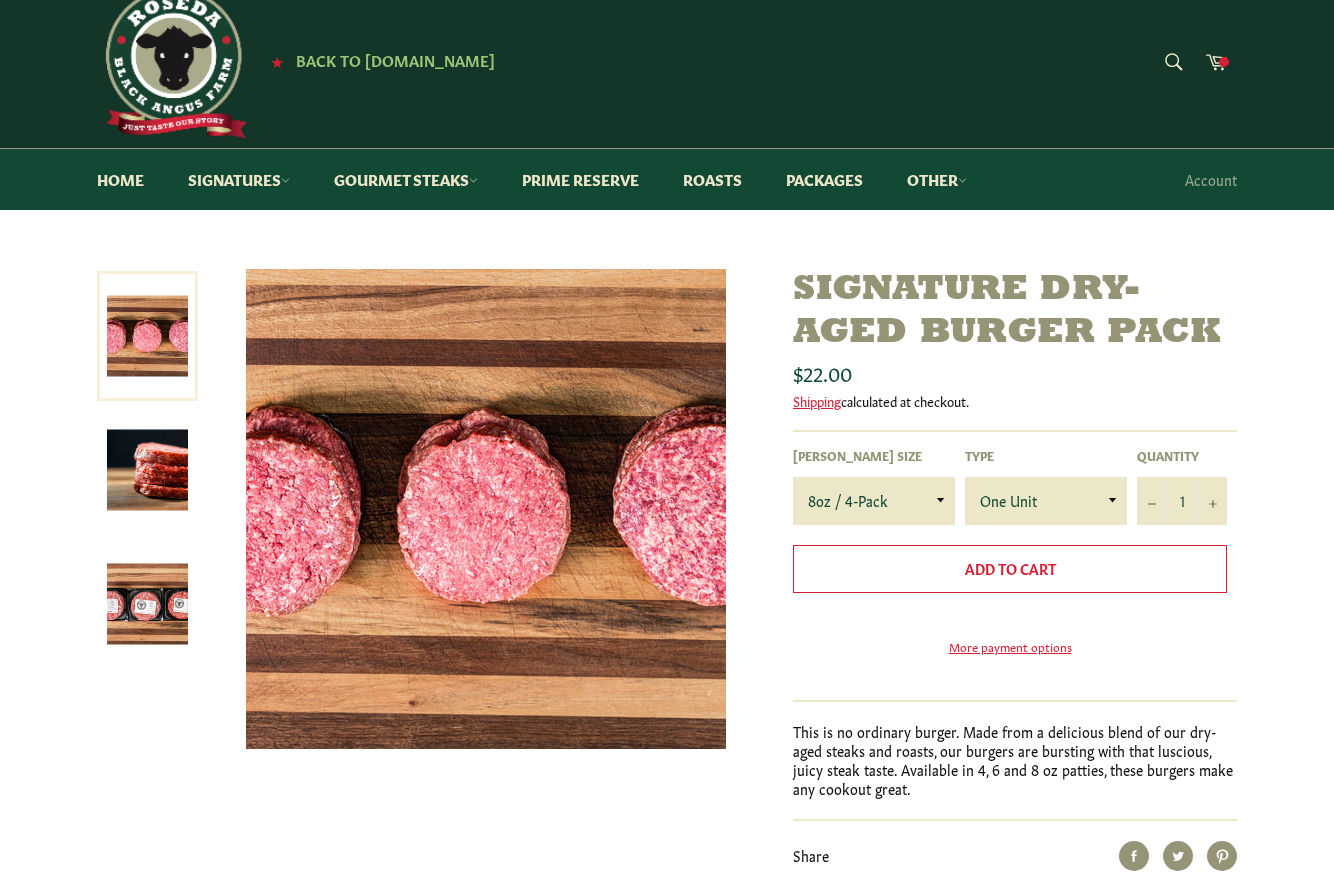 scroll, scrollTop: 0, scrollLeft: 0, axis: both 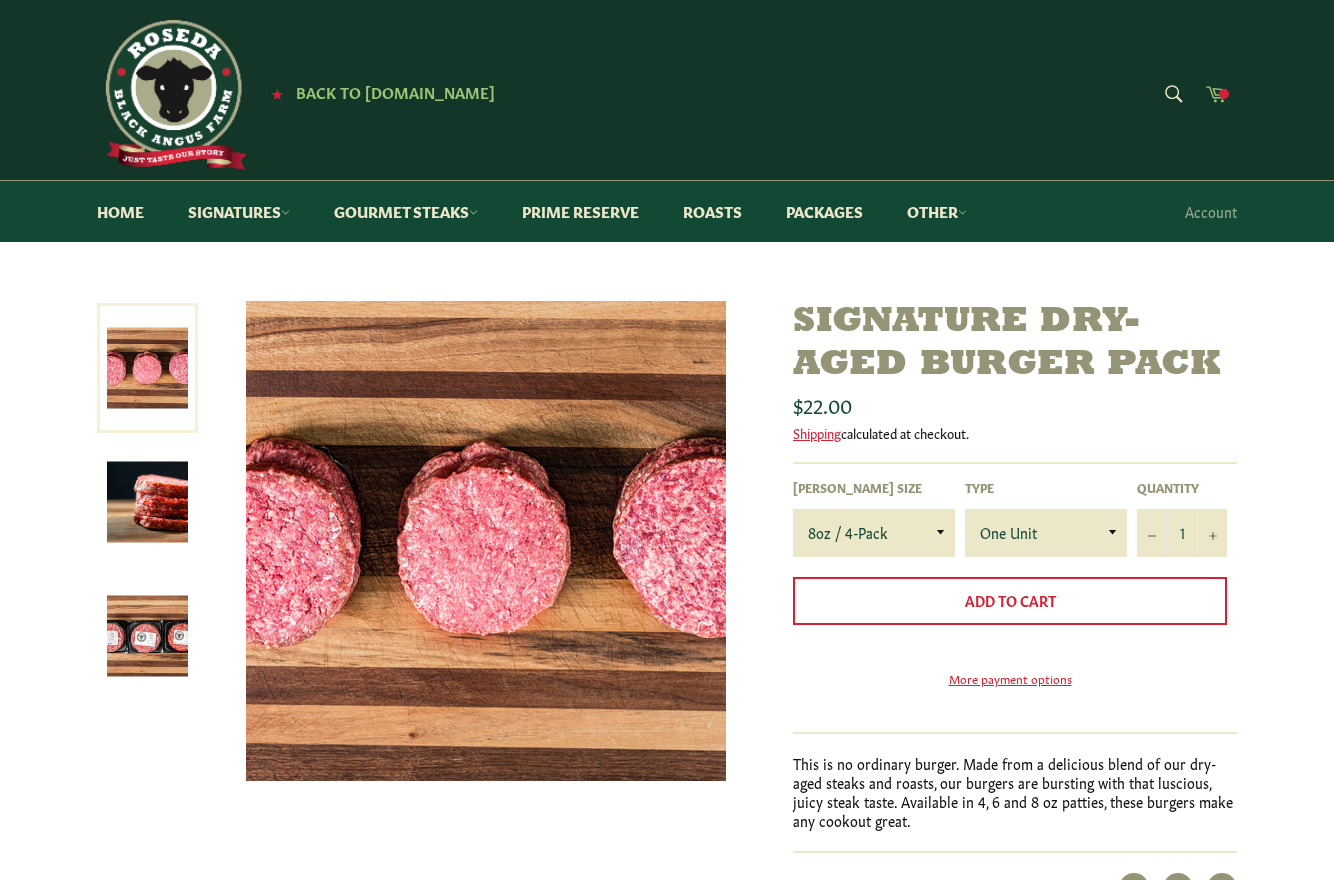 click 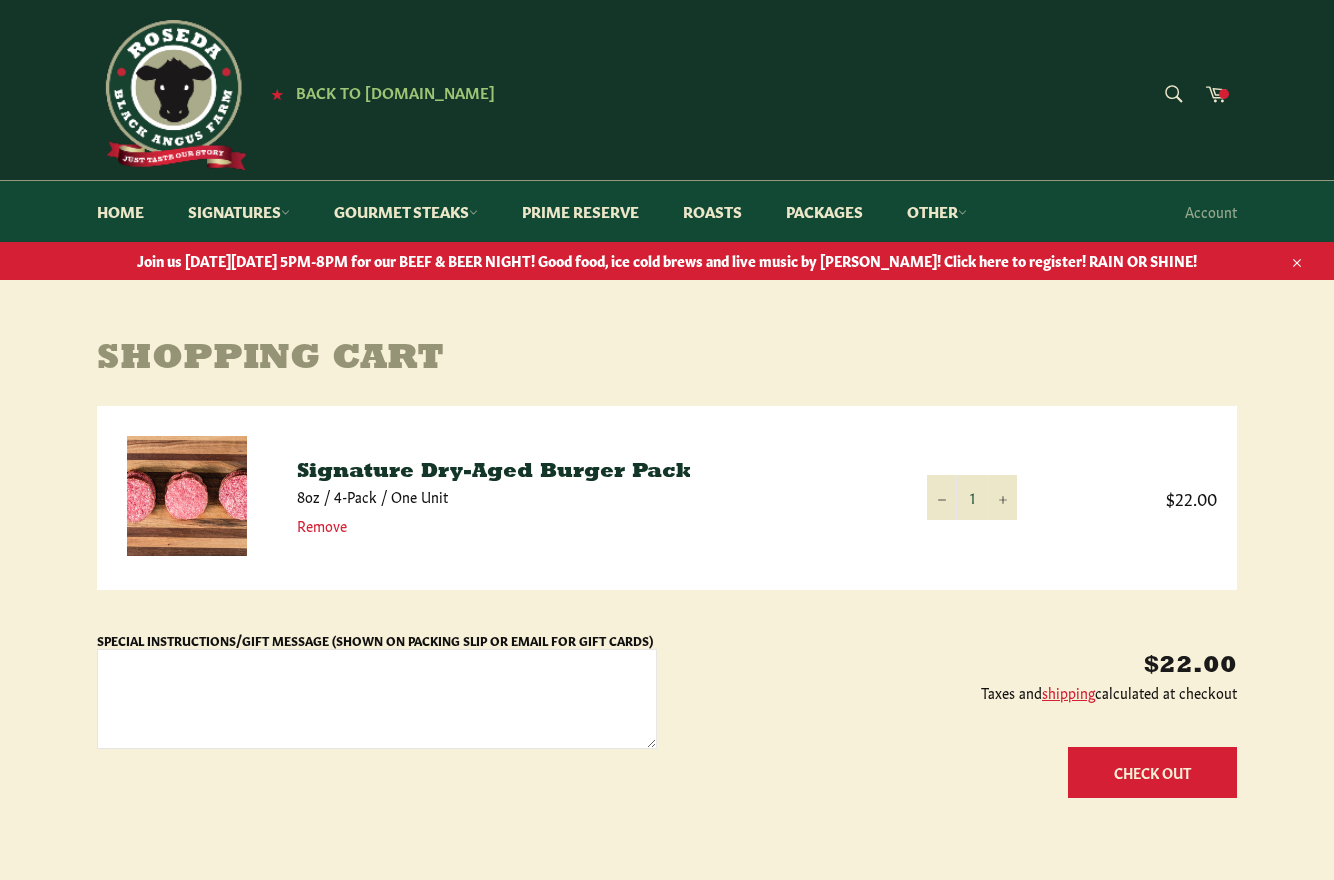 scroll, scrollTop: 0, scrollLeft: 0, axis: both 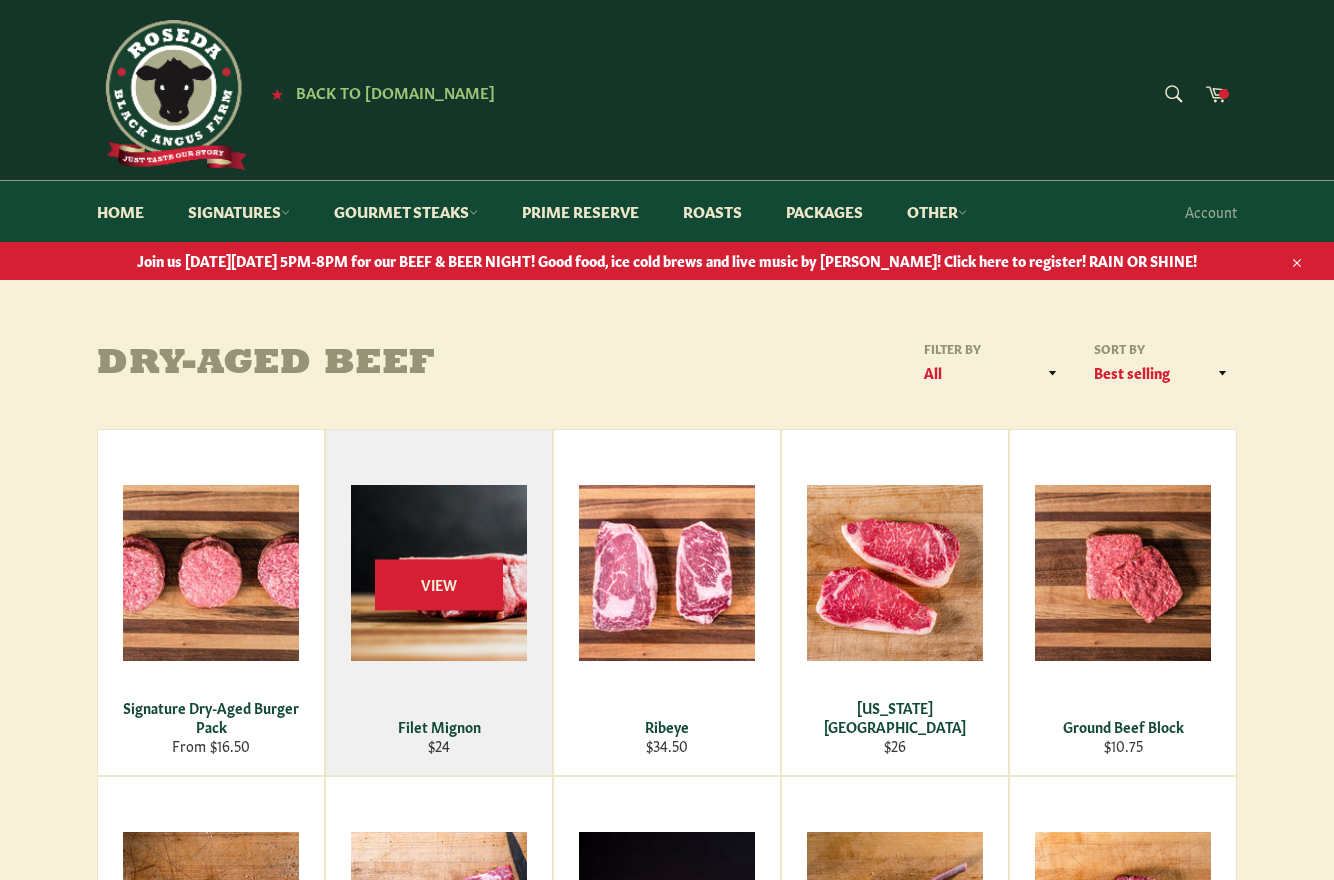 click on "View" at bounding box center (439, 602) 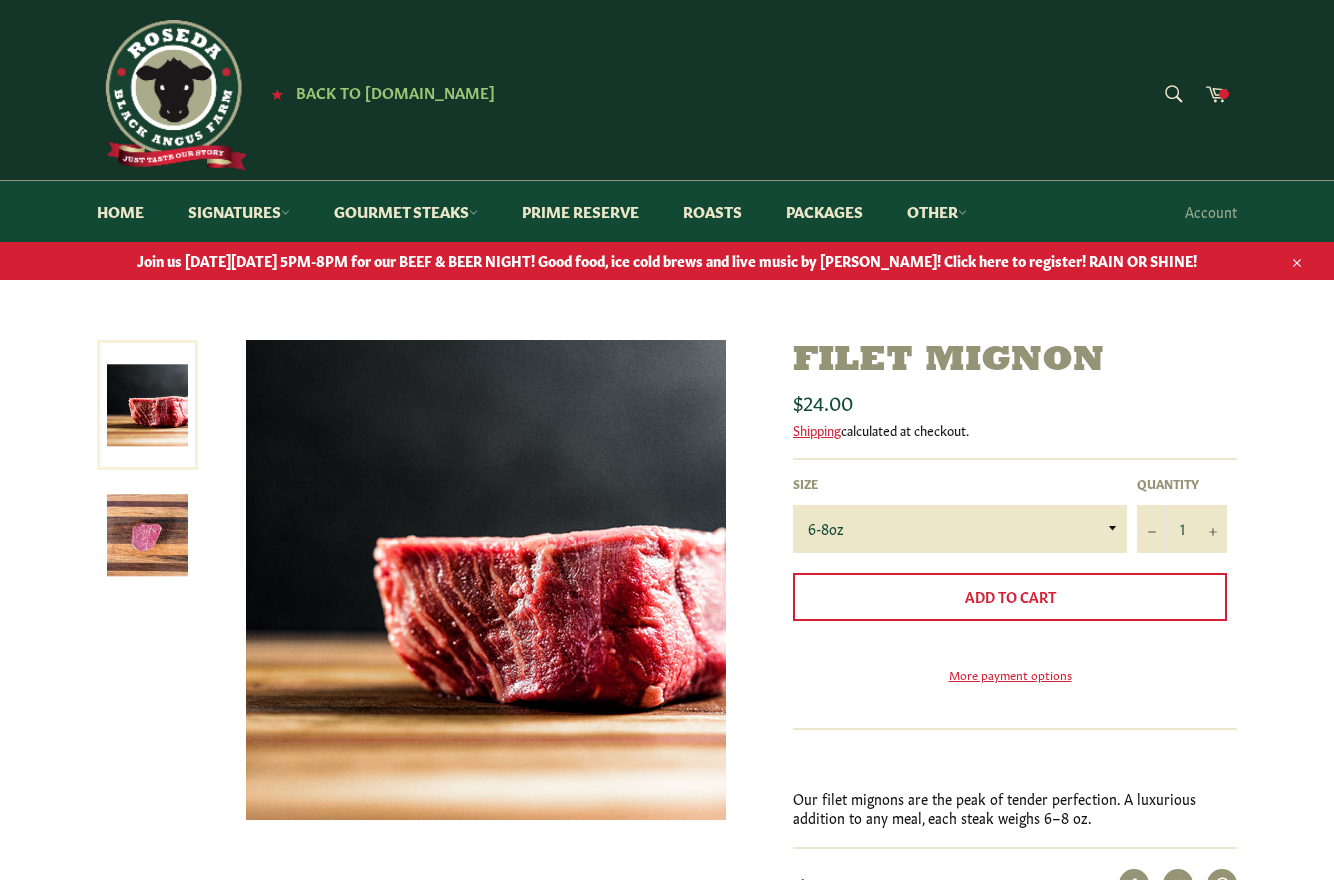 scroll, scrollTop: 0, scrollLeft: 0, axis: both 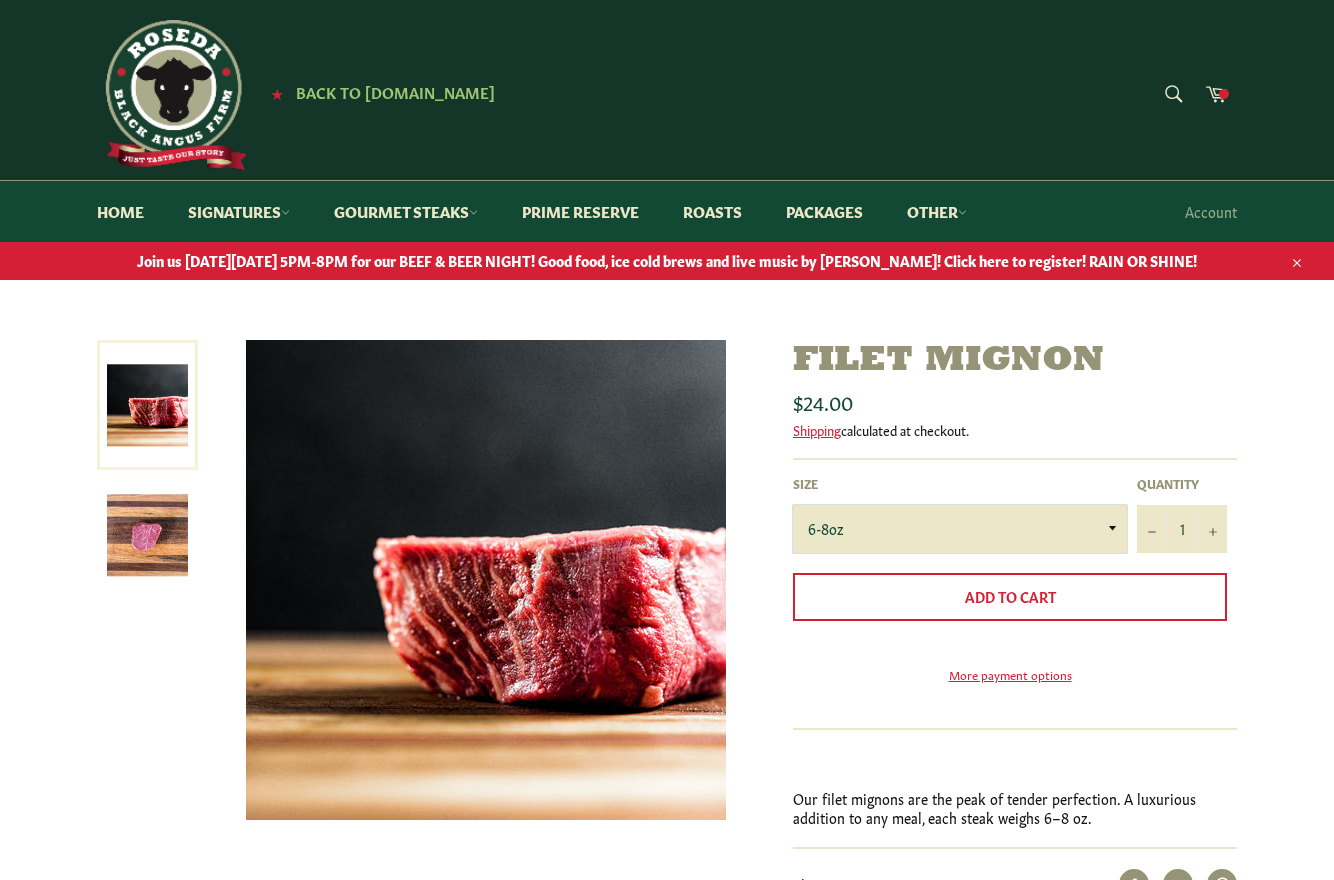 click on "6-8oz" at bounding box center (960, 529) 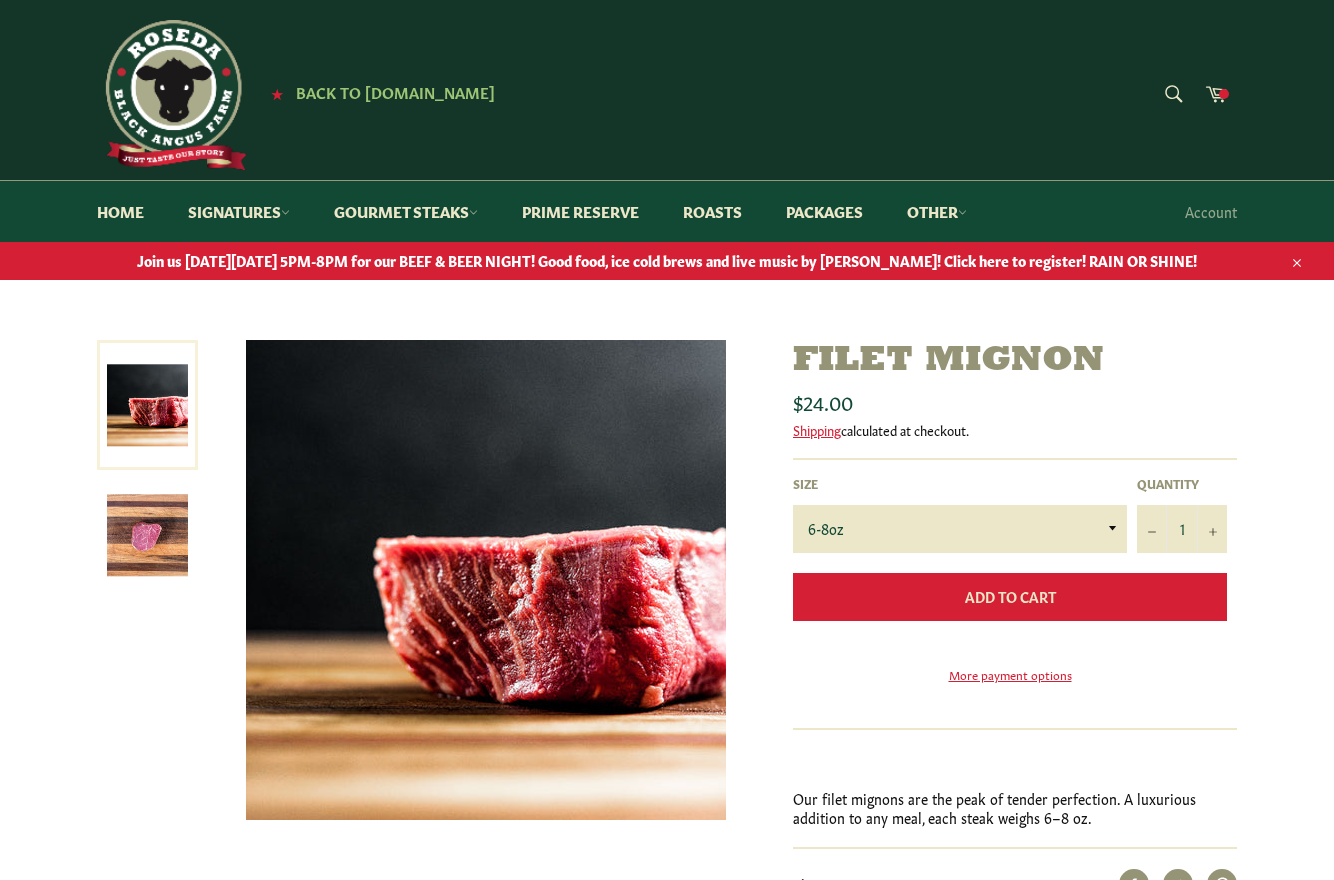click on "Add to Cart" at bounding box center [1010, 596] 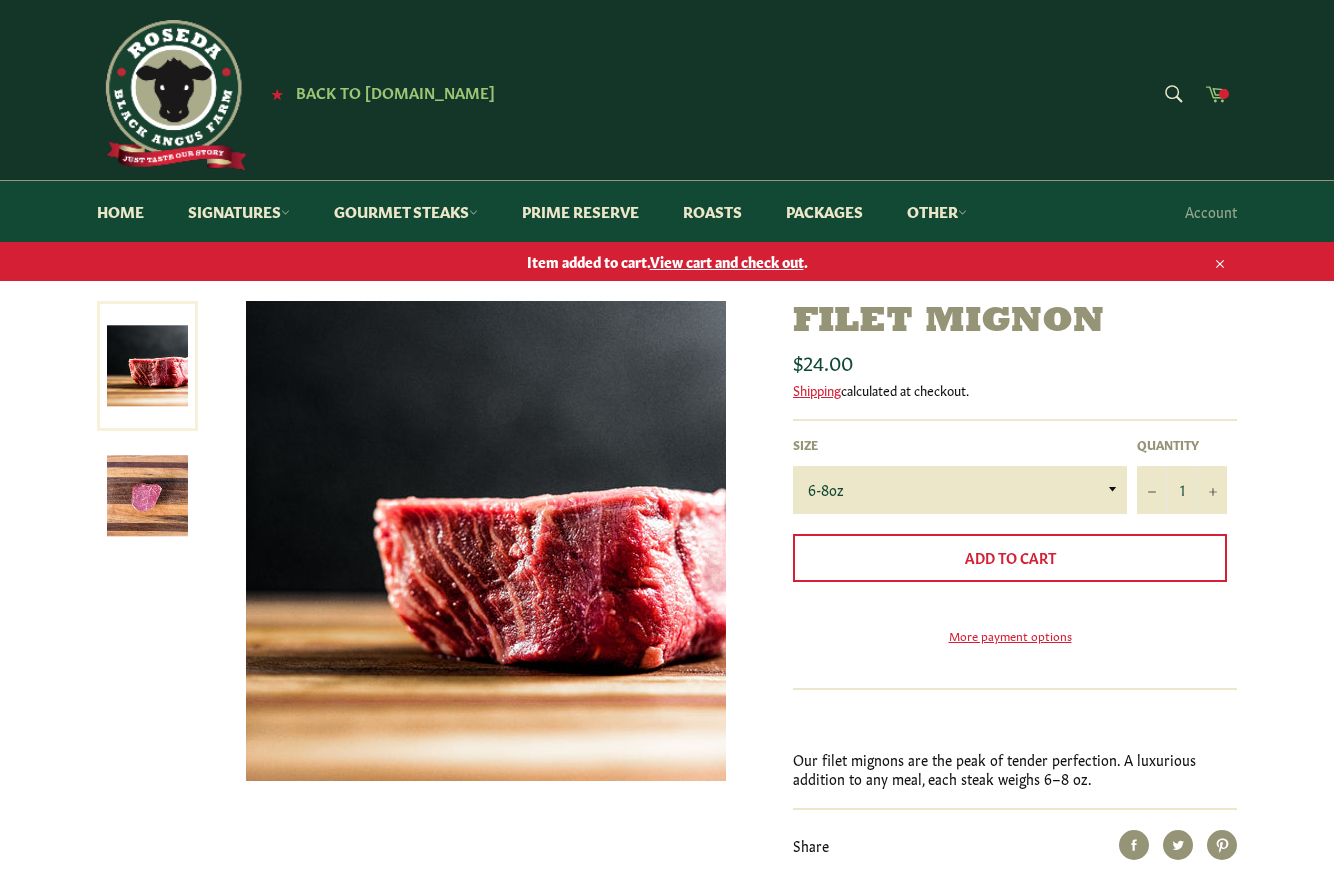 click at bounding box center (1224, 94) 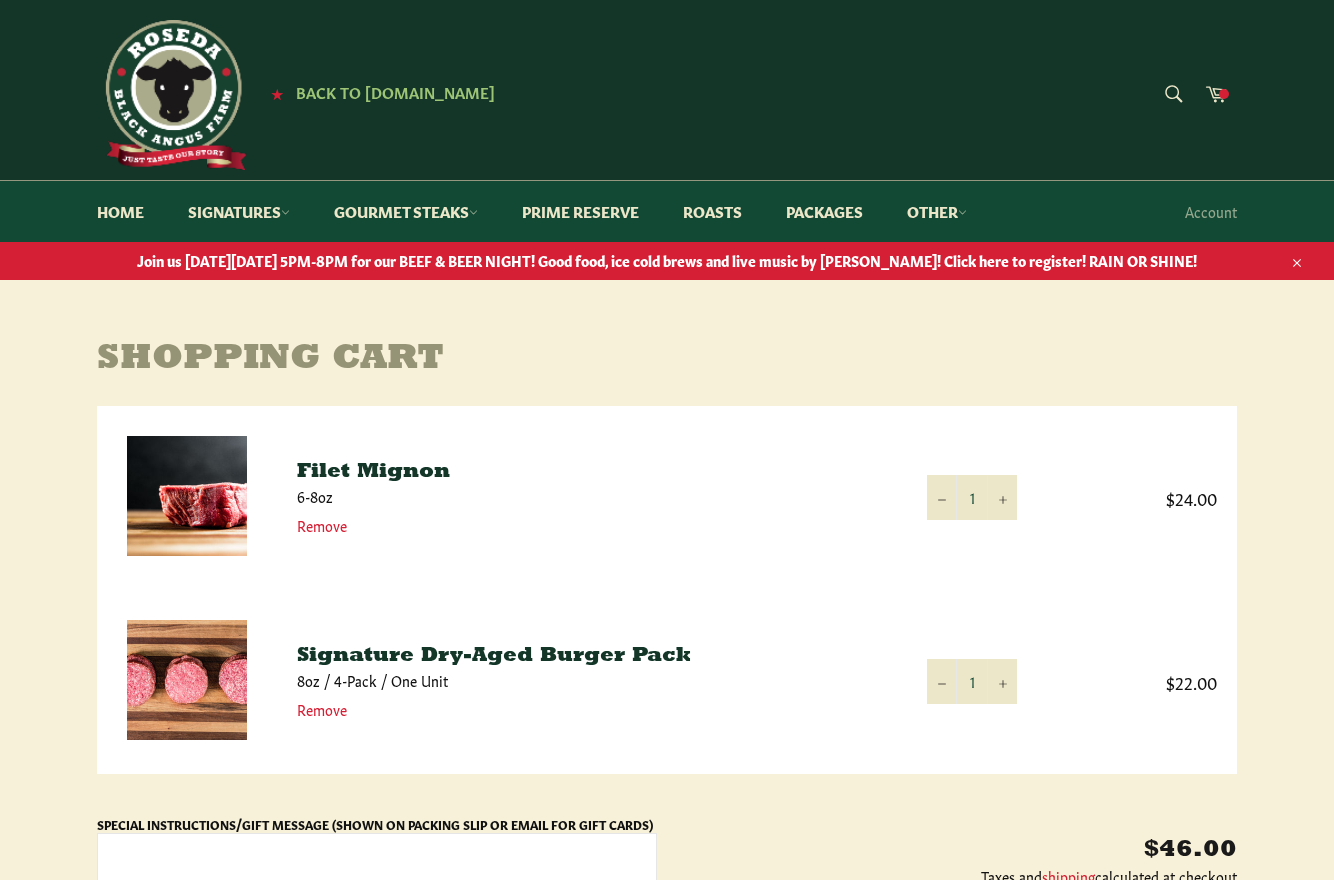 scroll, scrollTop: 0, scrollLeft: 0, axis: both 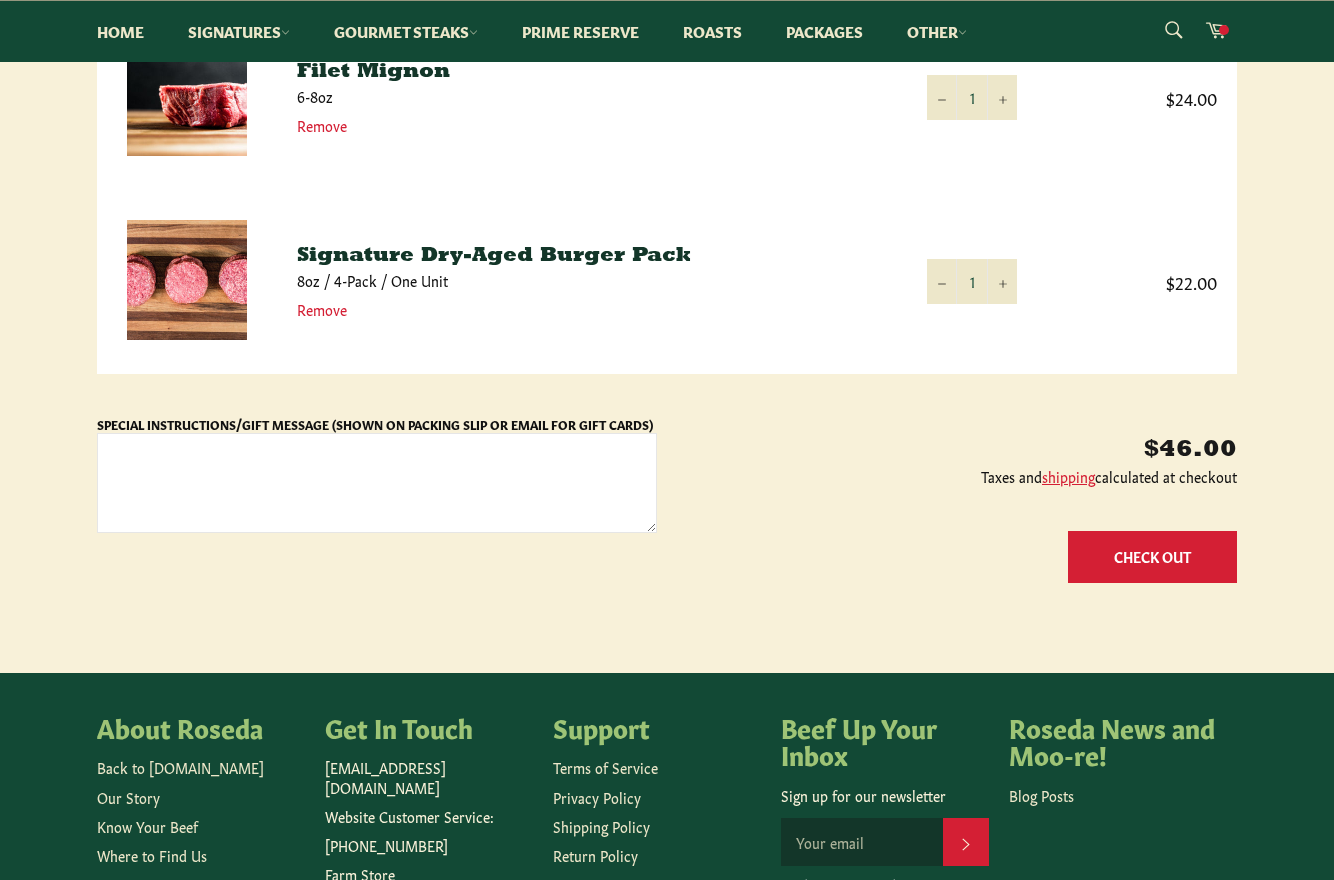 click on "Check Out" at bounding box center [1152, 556] 